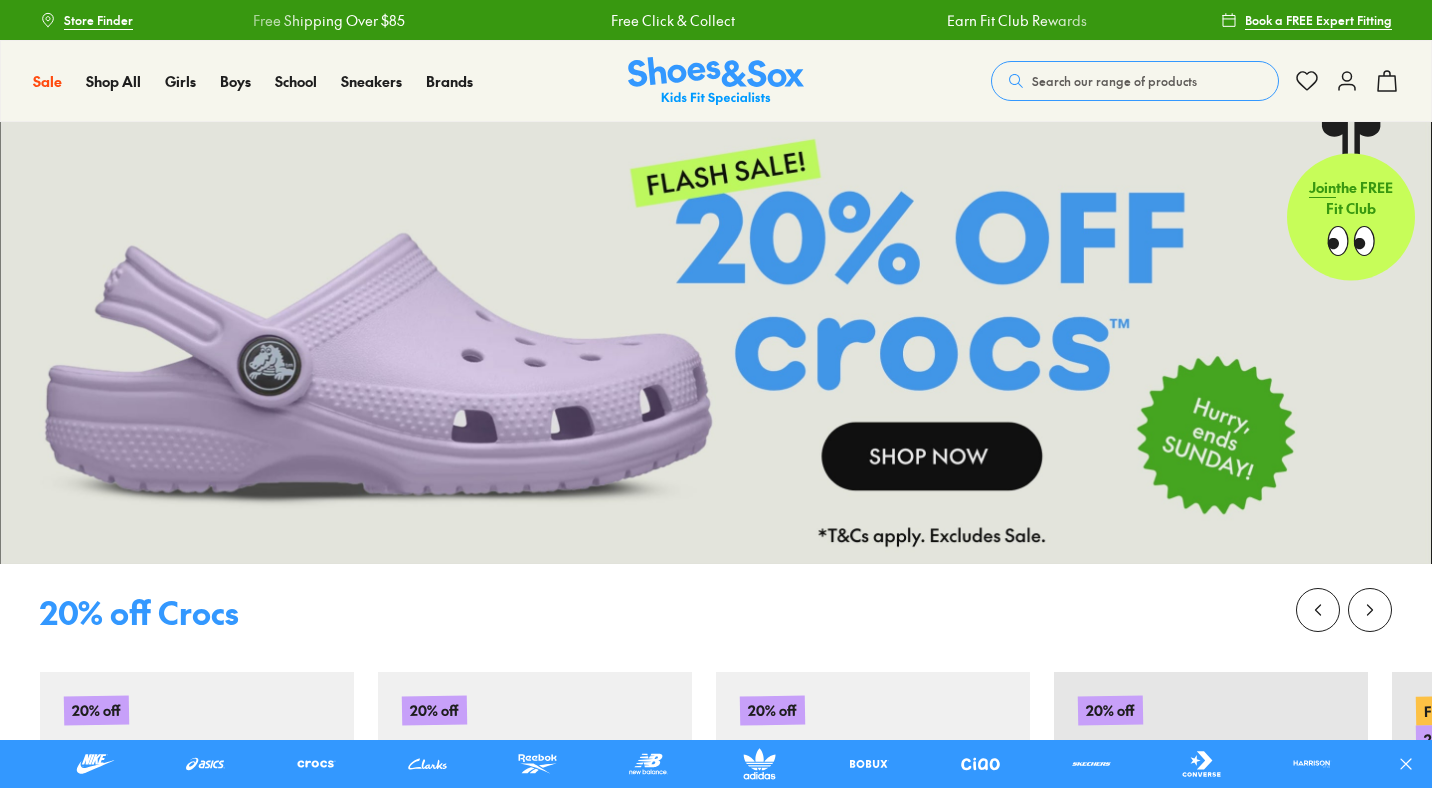 scroll, scrollTop: 0, scrollLeft: 0, axis: both 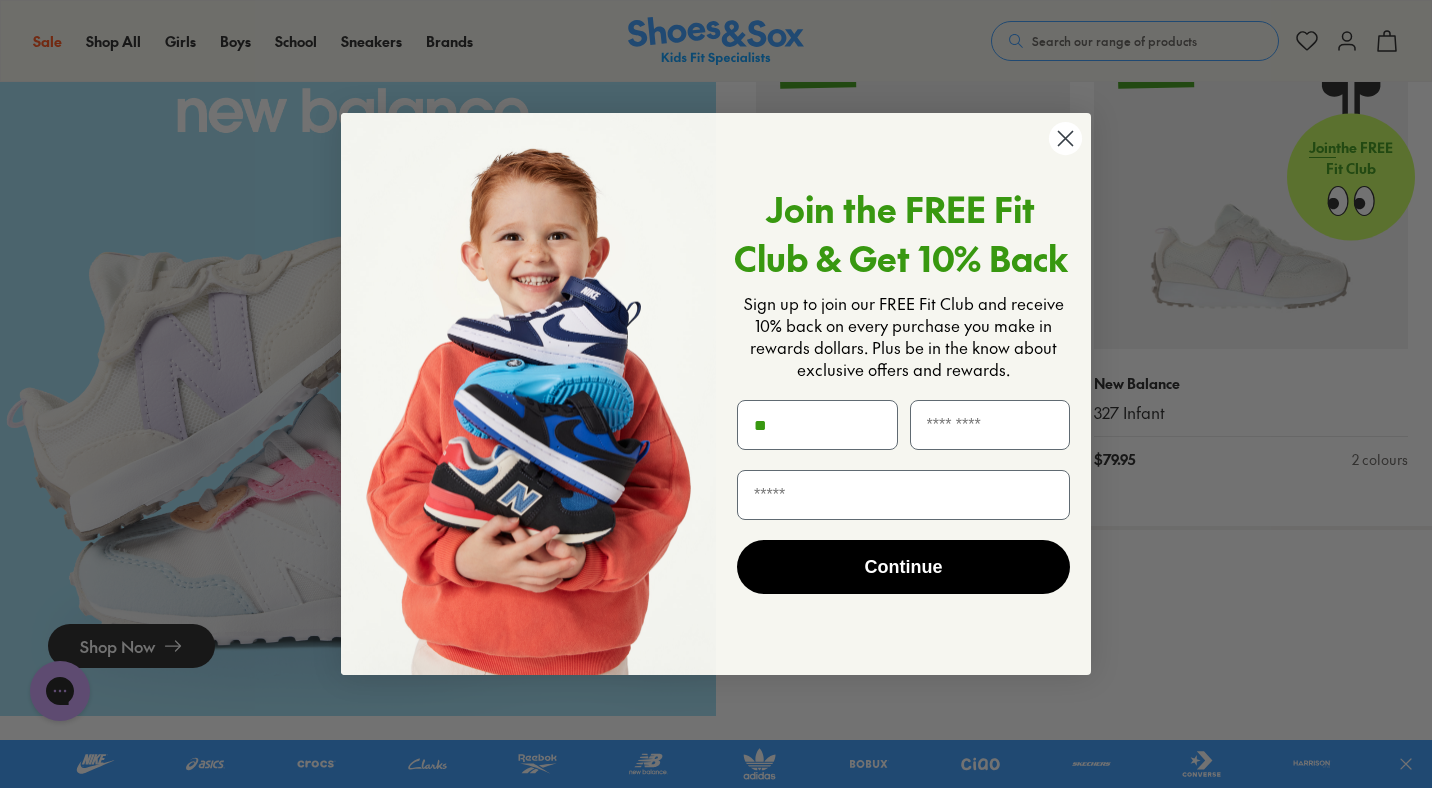 type on "*" 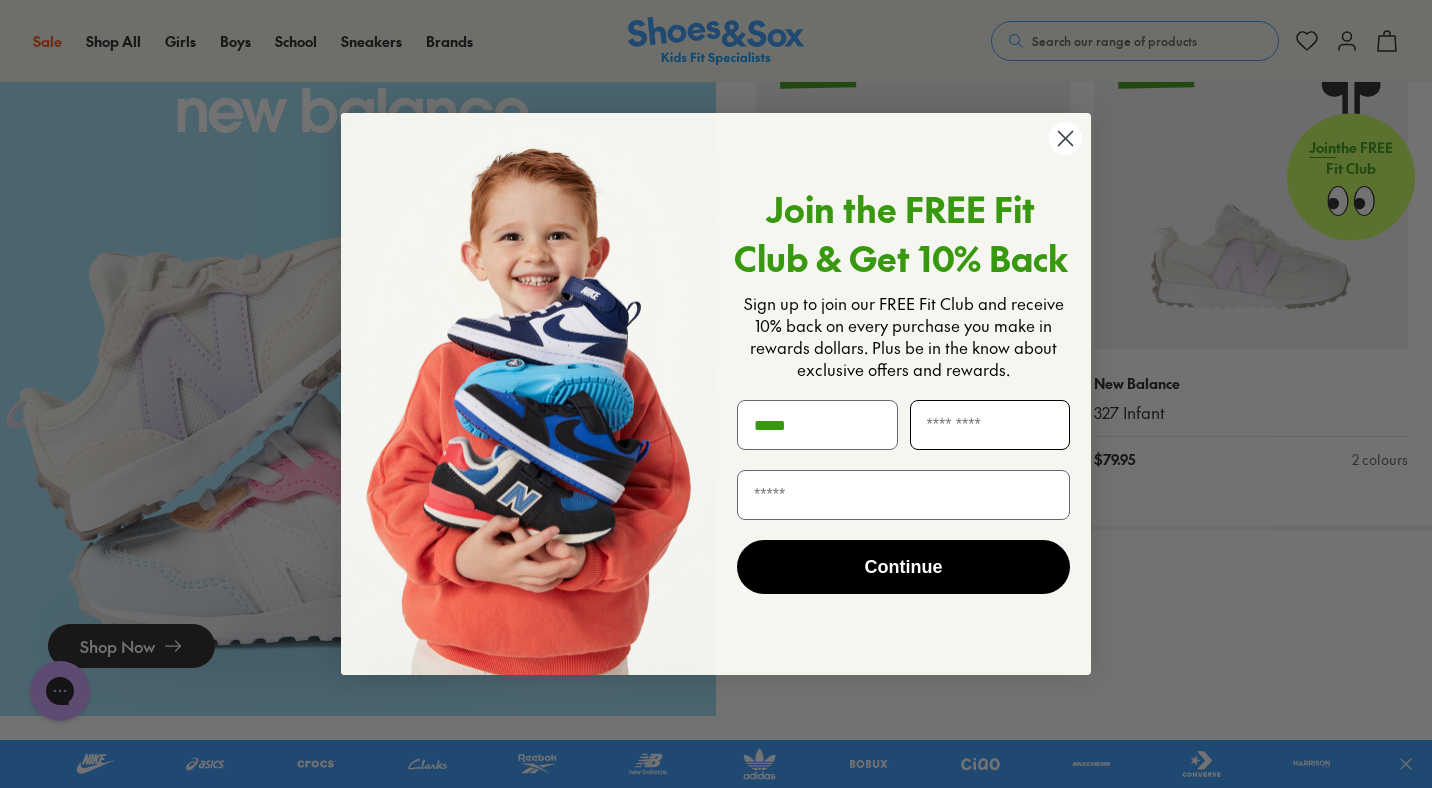 type on "*****" 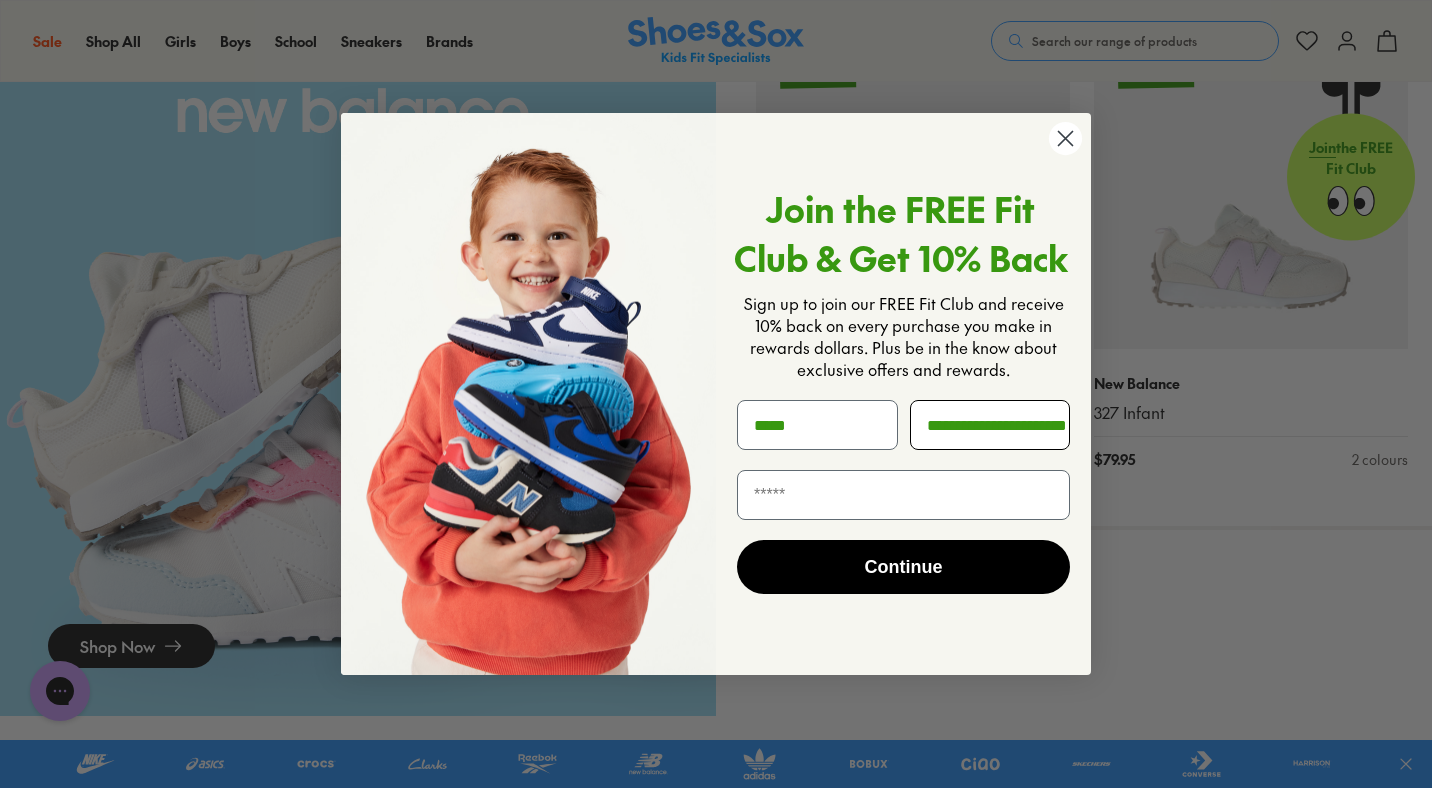 scroll, scrollTop: 0, scrollLeft: 51, axis: horizontal 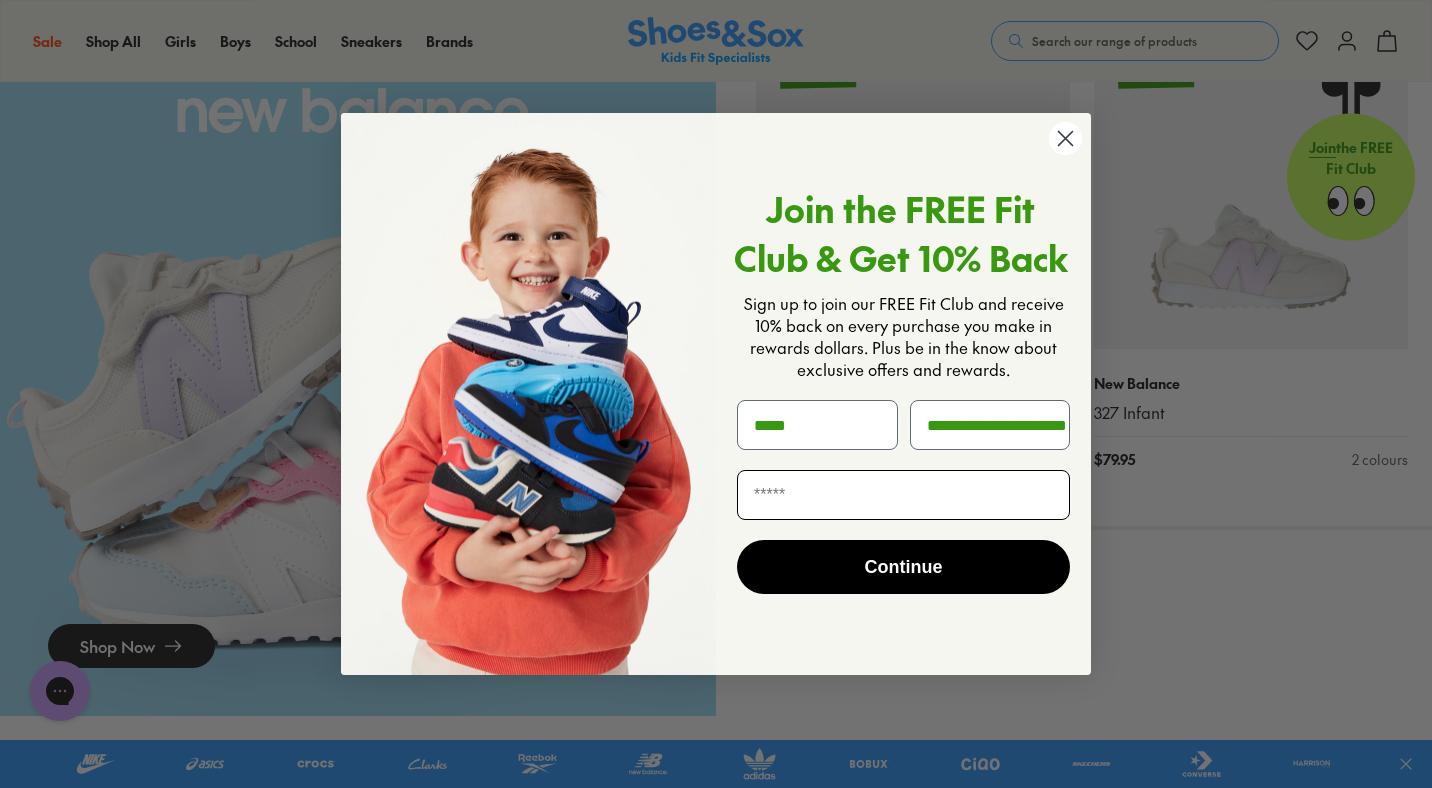 type on "**********" 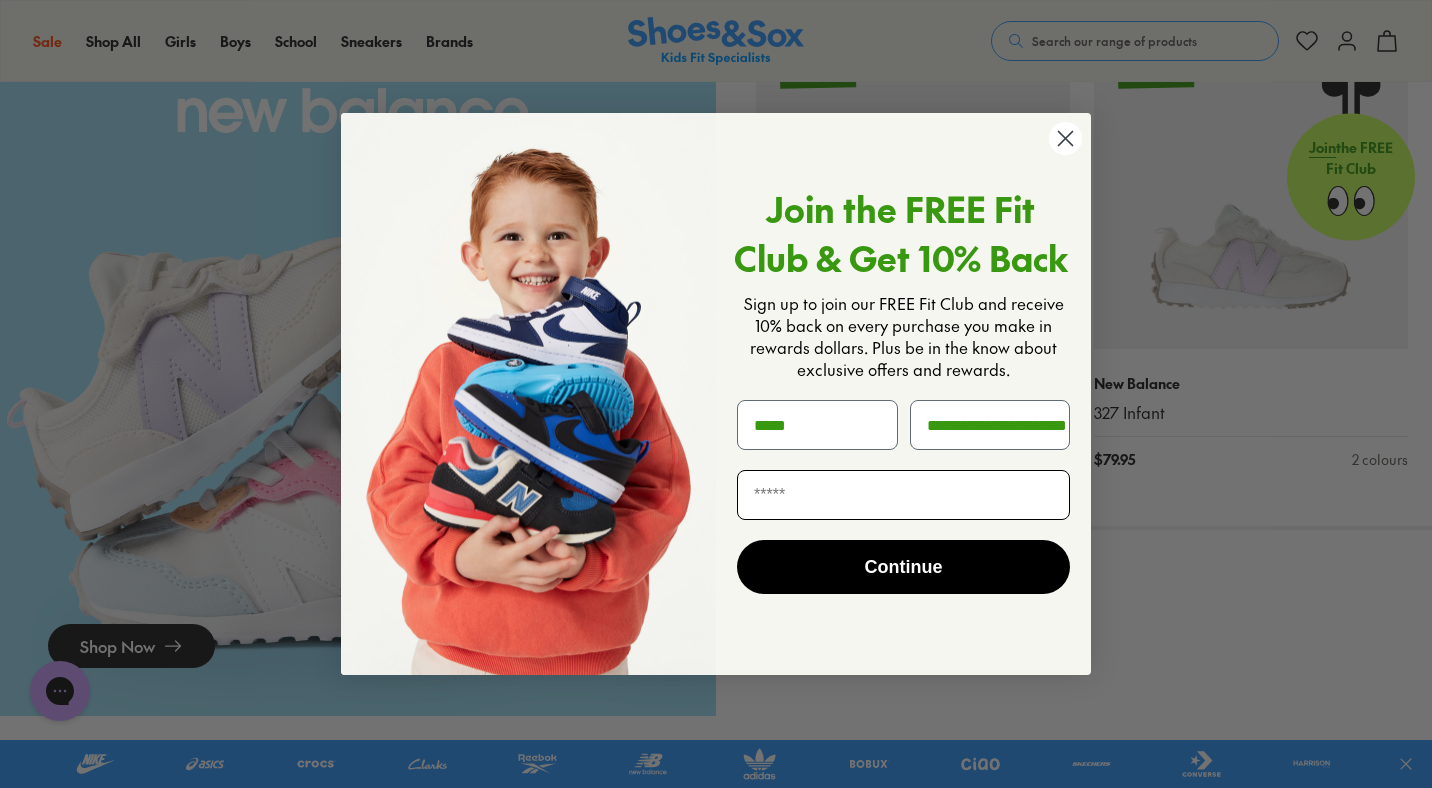 click at bounding box center (903, 495) 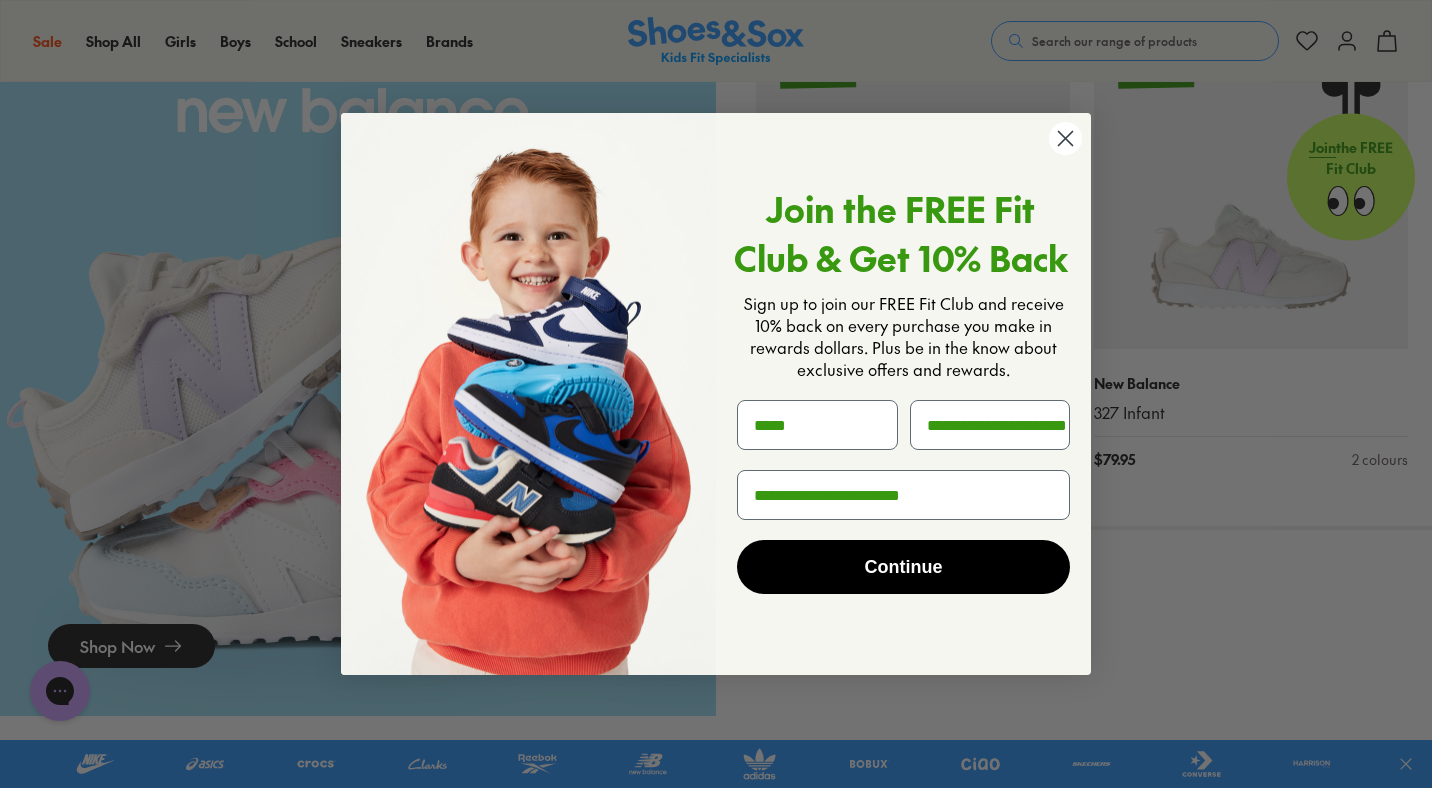 type on "**********" 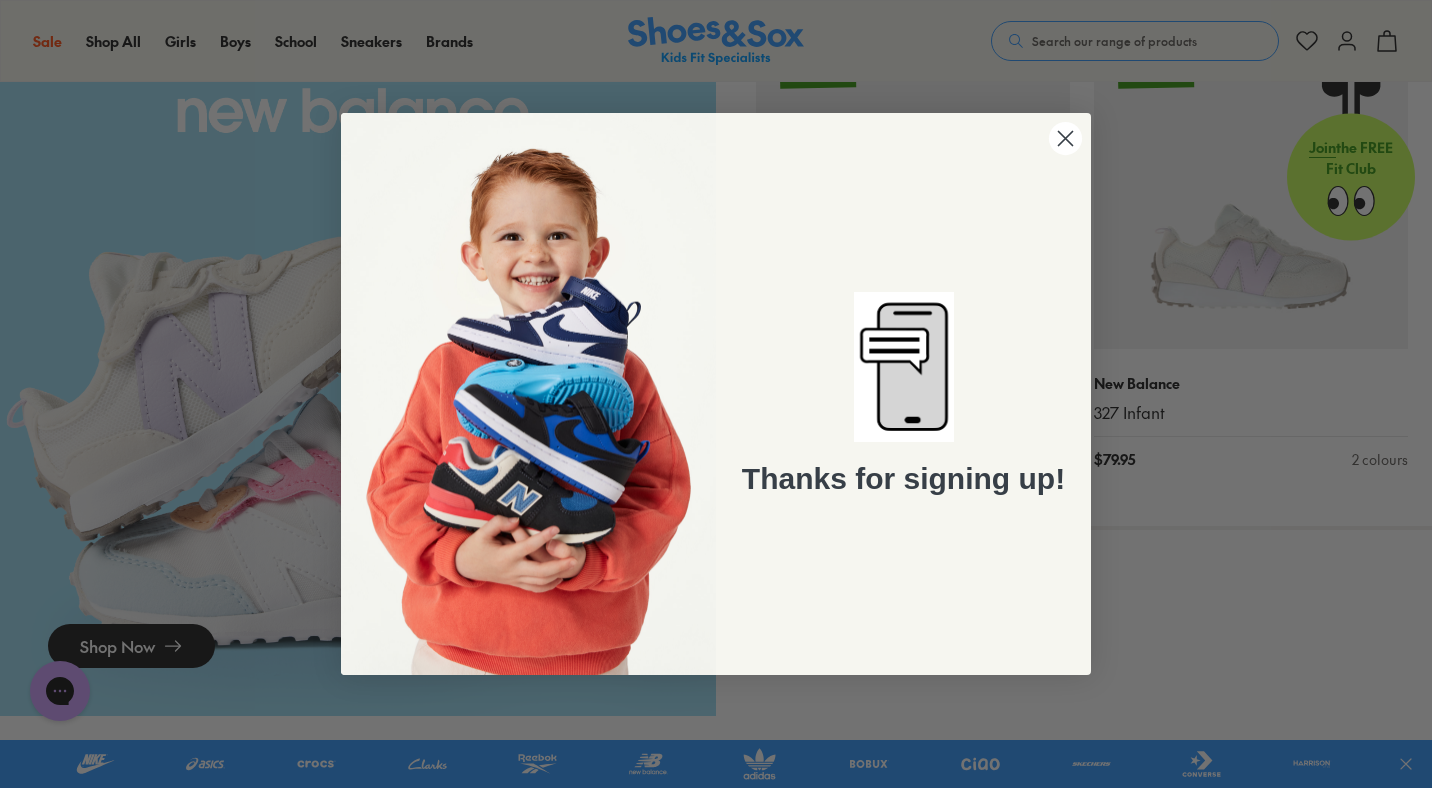 click 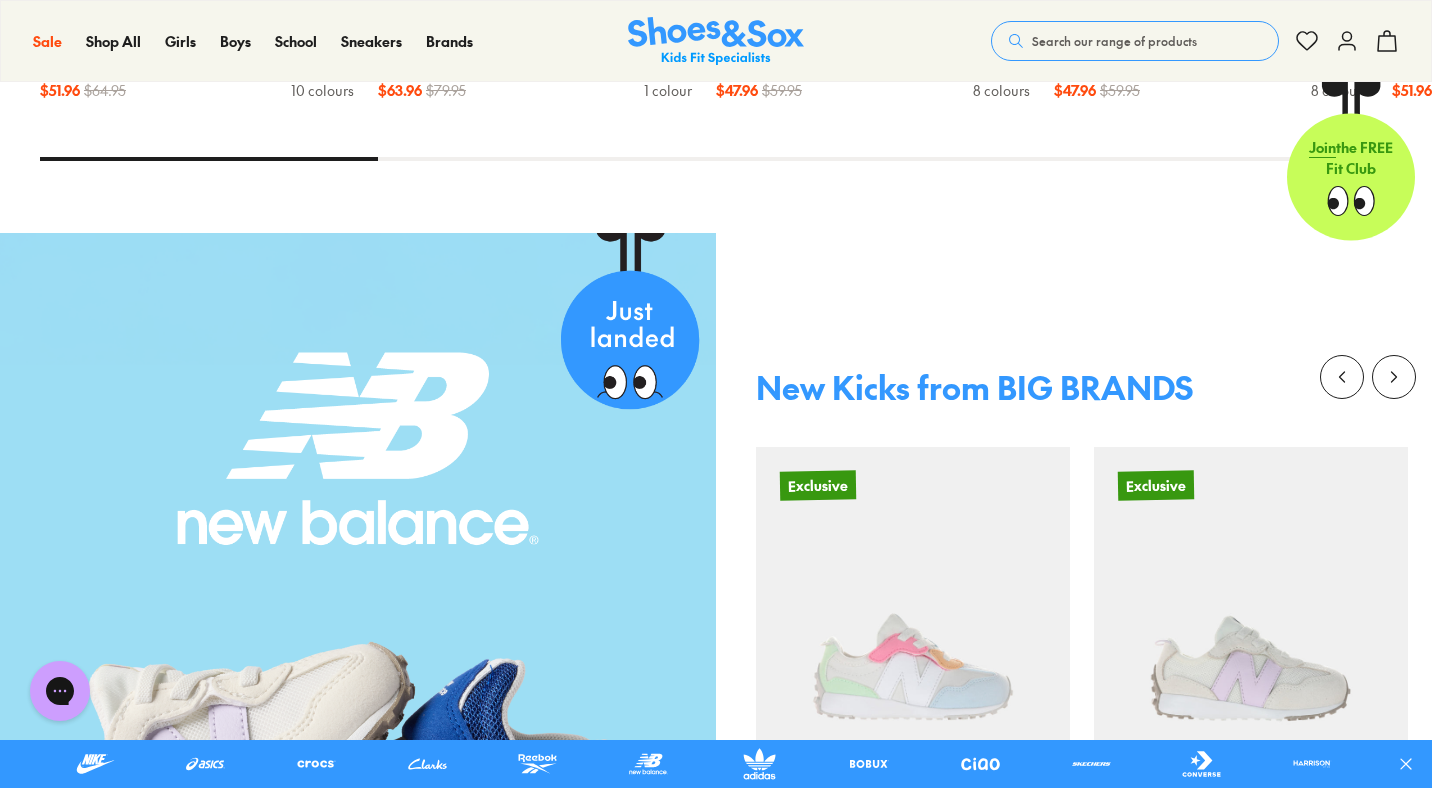 scroll, scrollTop: 499, scrollLeft: 0, axis: vertical 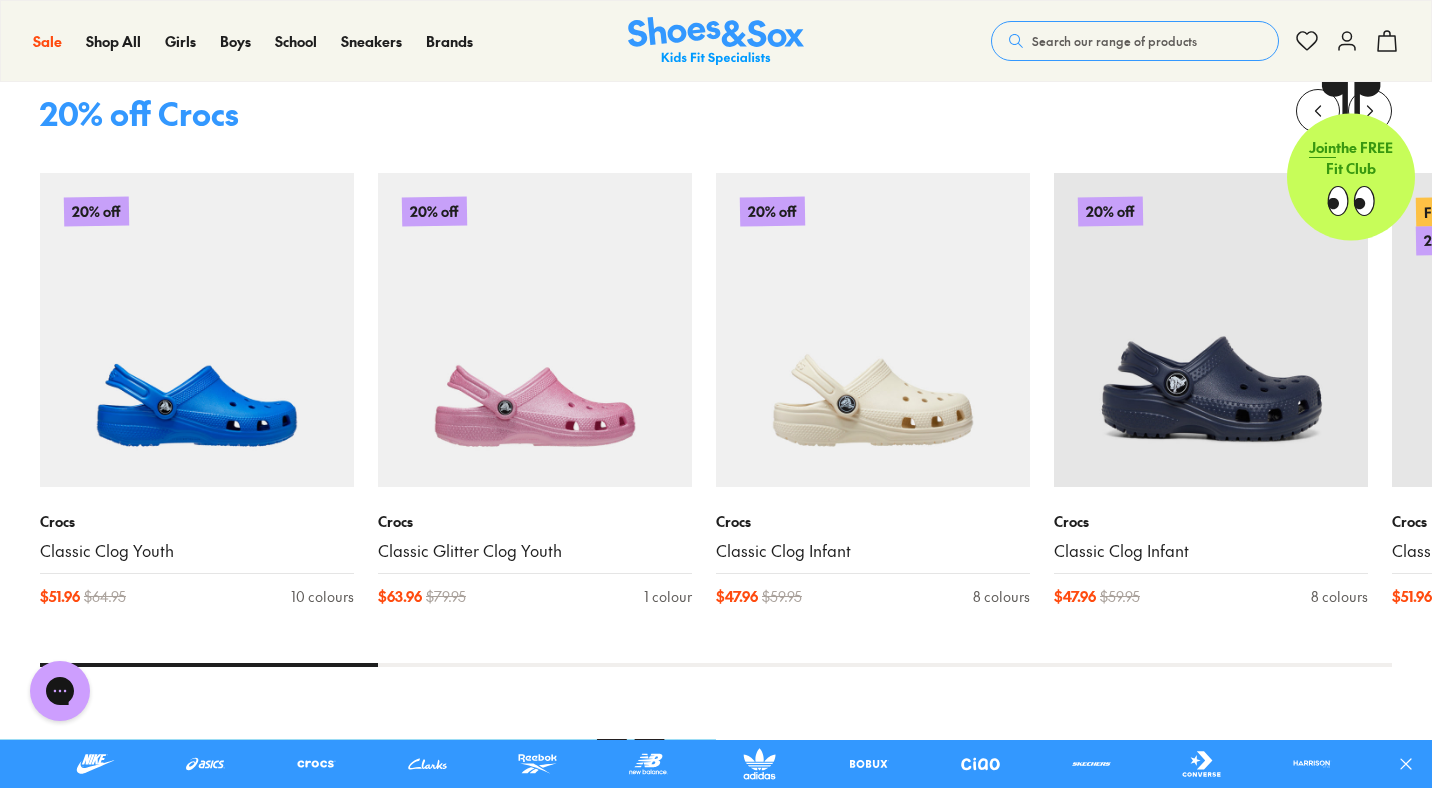 click 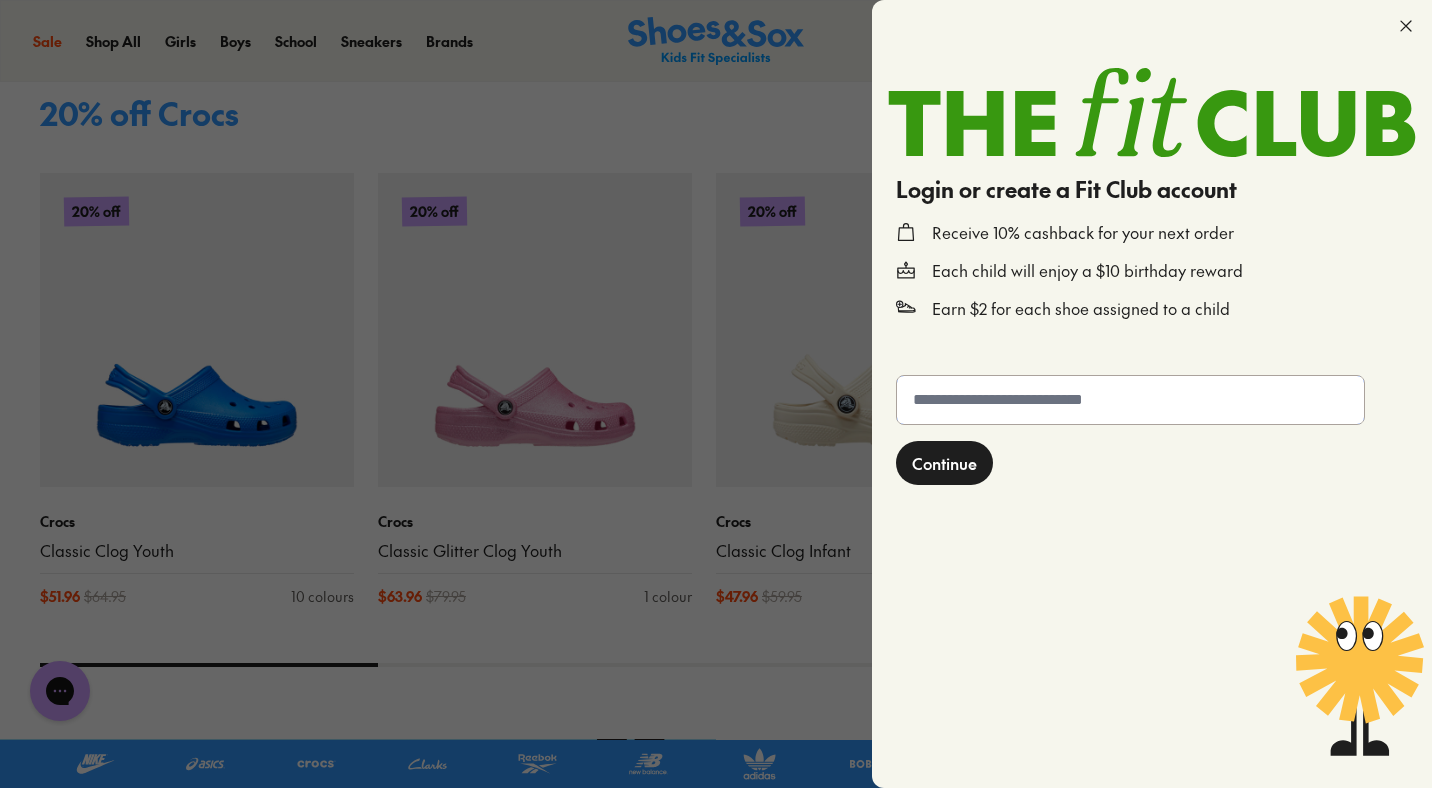 click 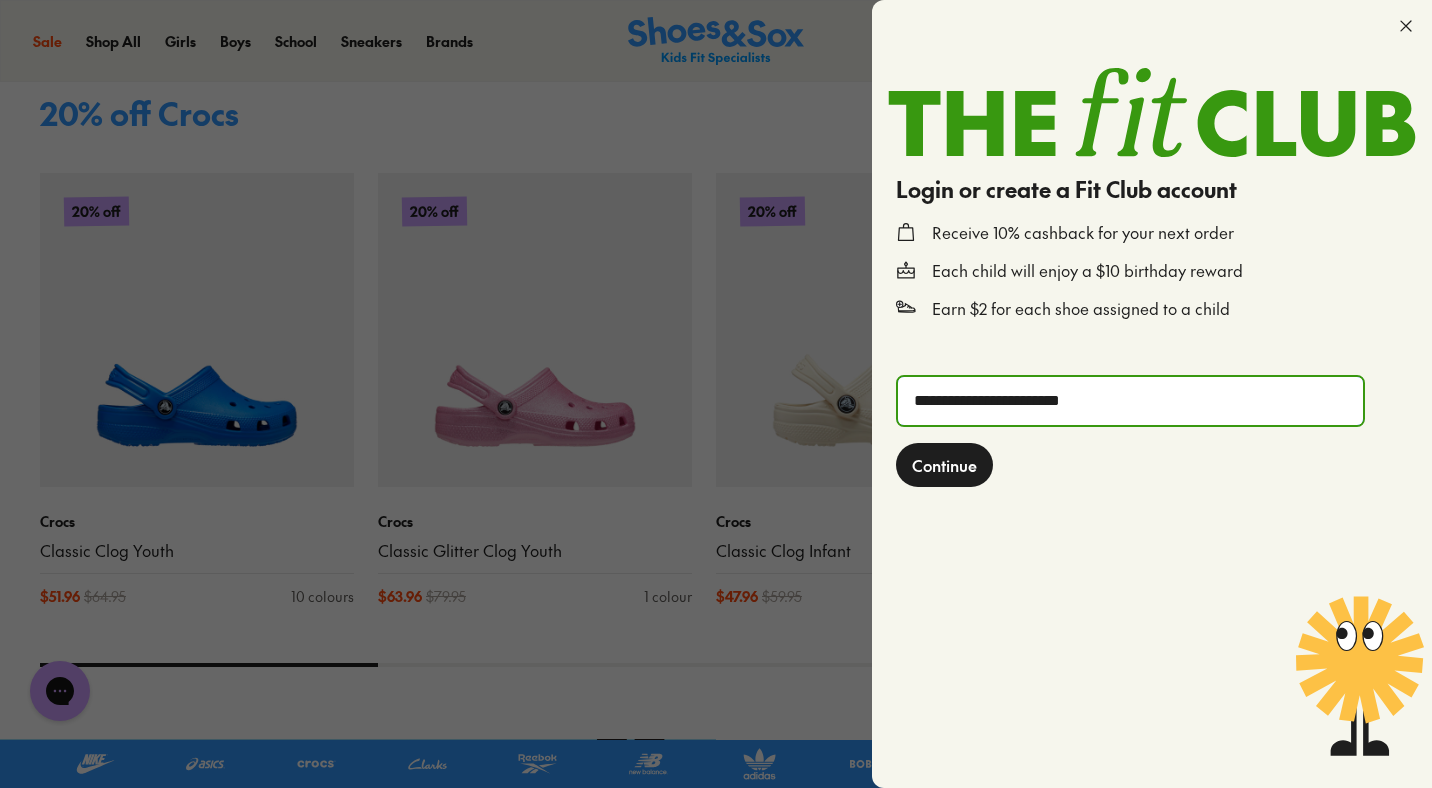 type on "**********" 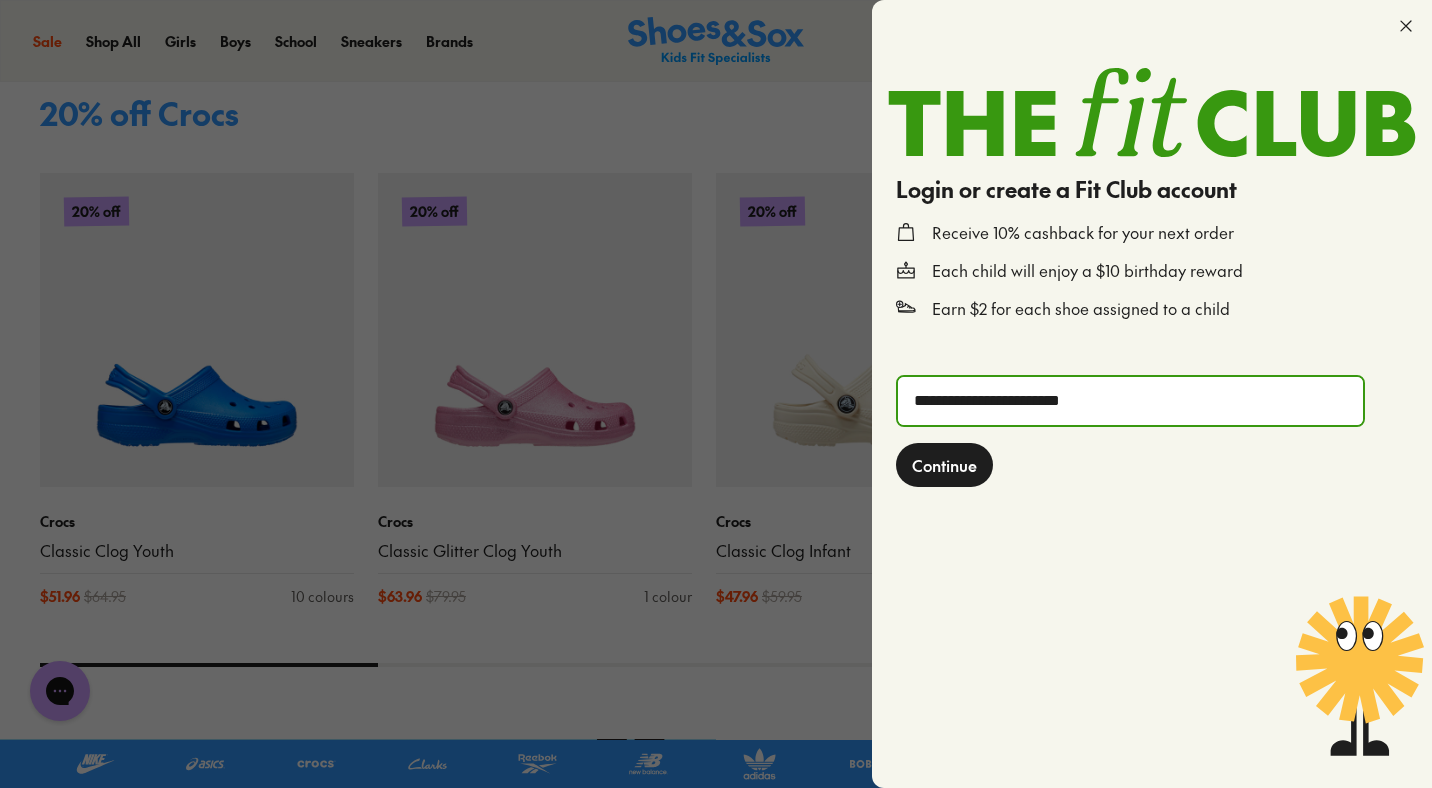 click on "Continue" 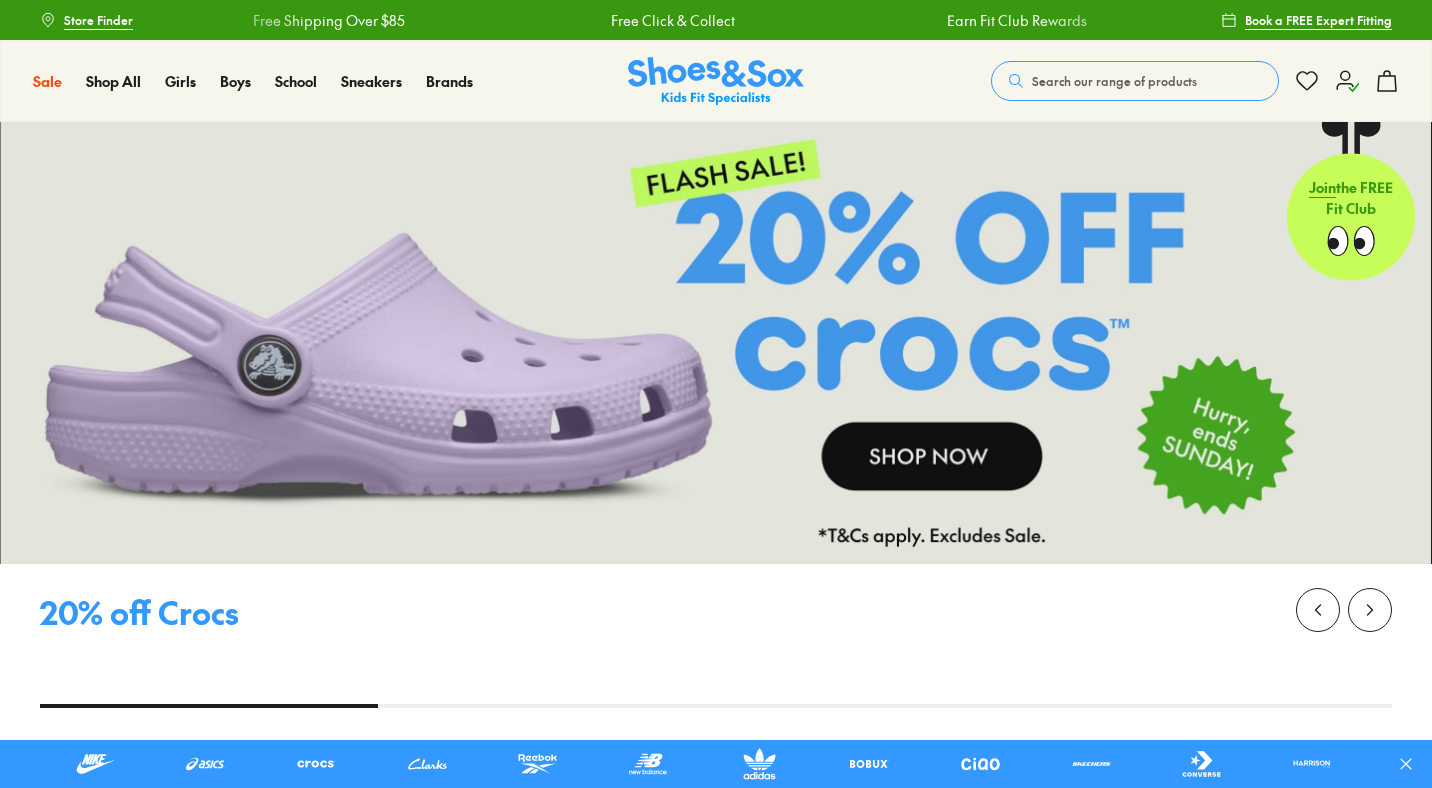 scroll, scrollTop: 0, scrollLeft: 0, axis: both 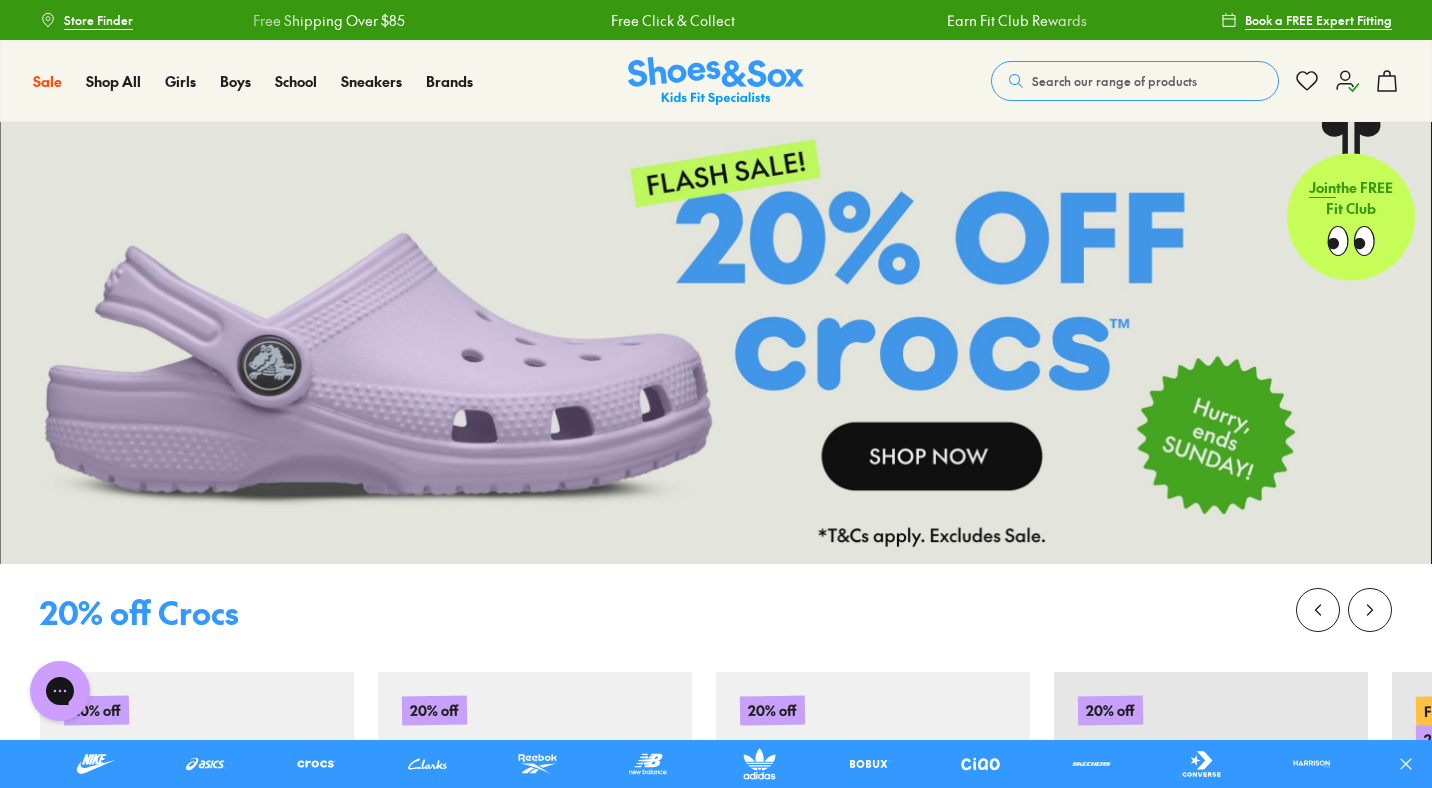 click 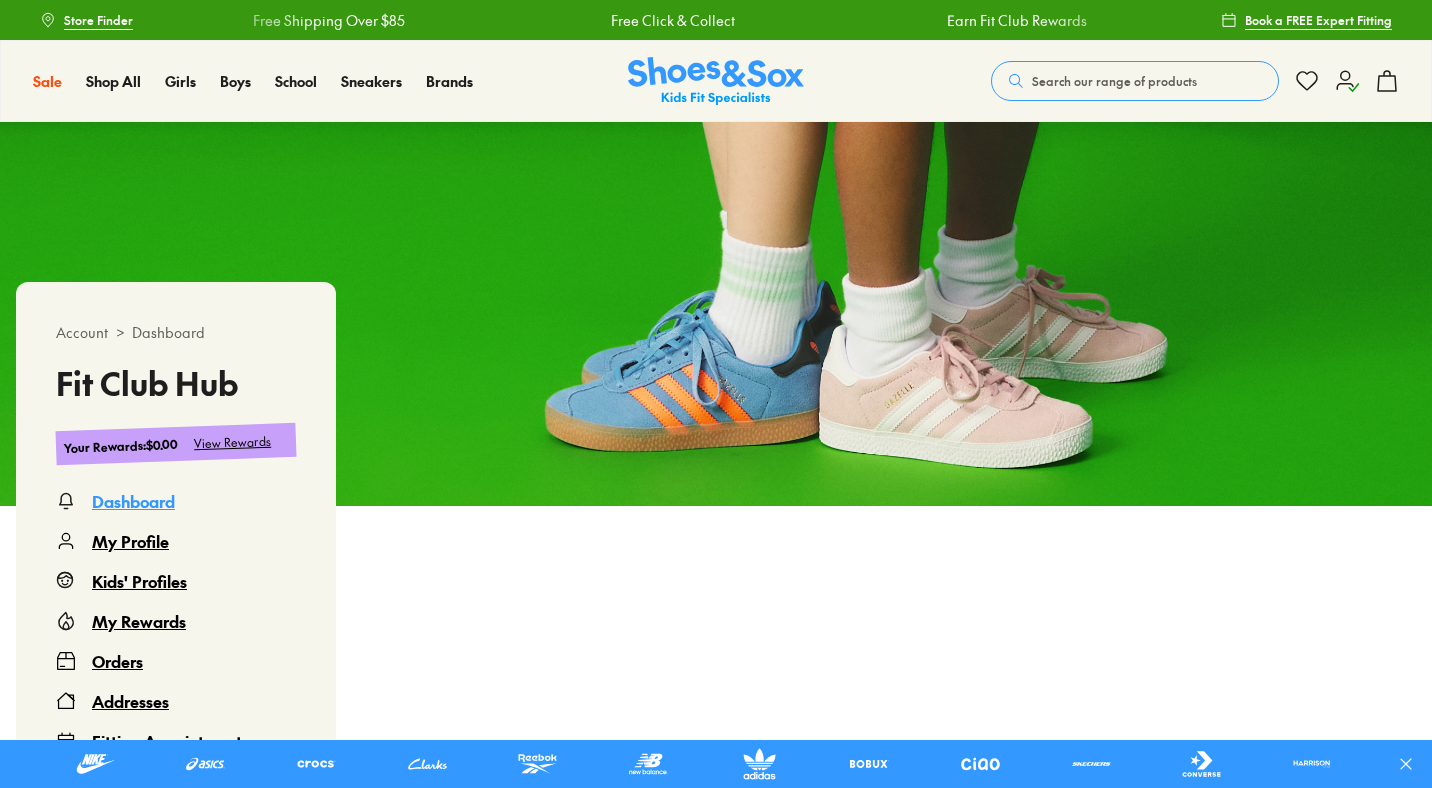 click 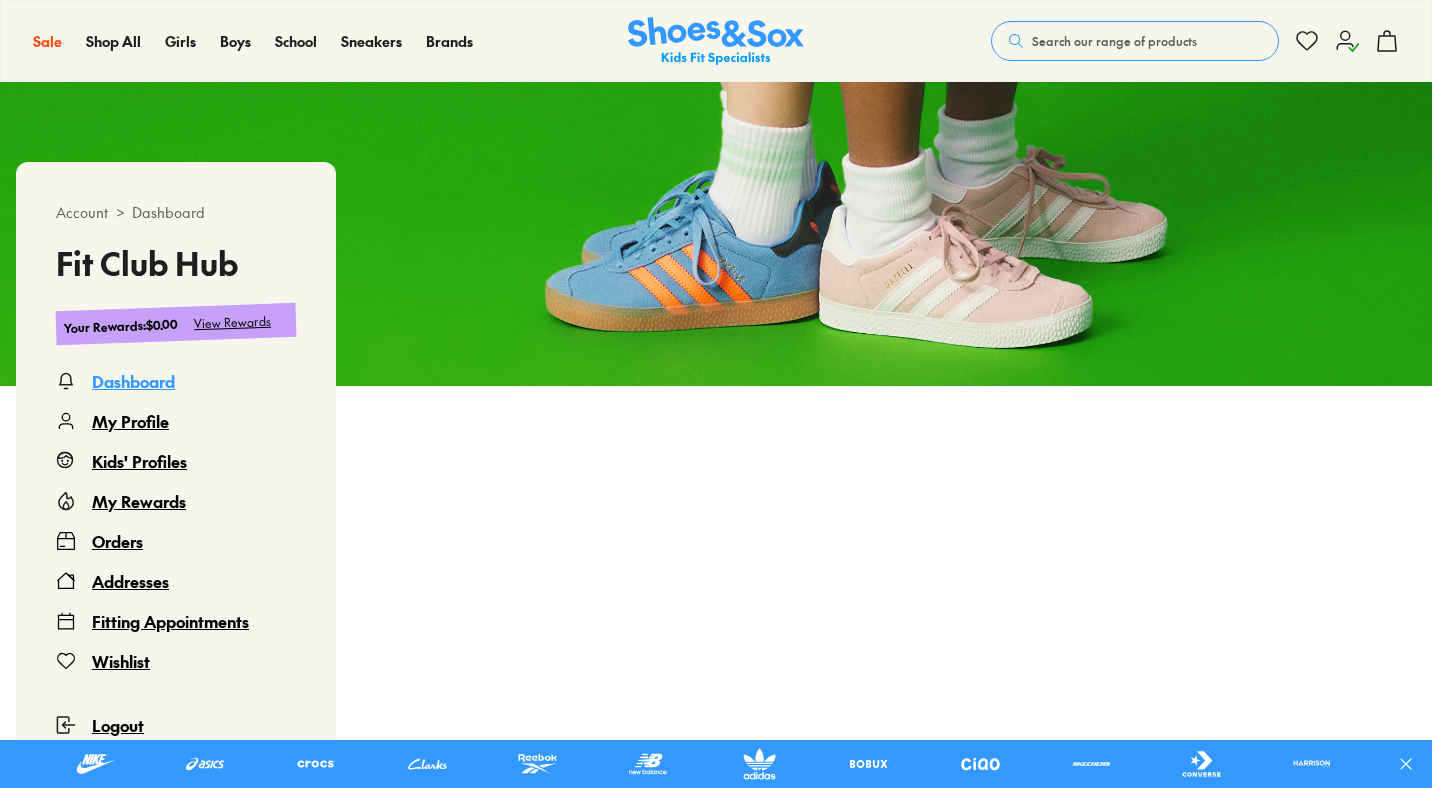 scroll, scrollTop: 0, scrollLeft: 0, axis: both 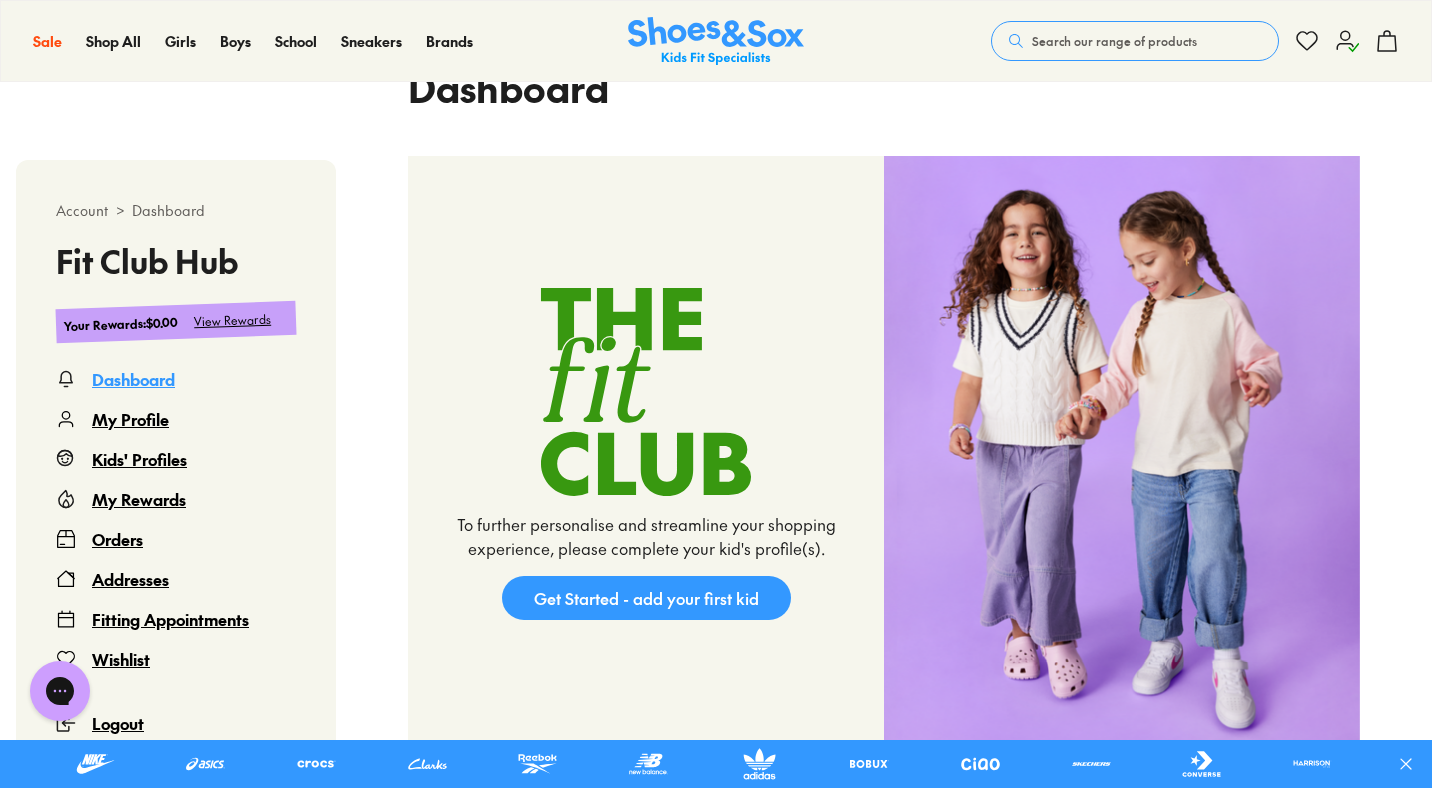 click on "My Rewards" at bounding box center (139, 499) 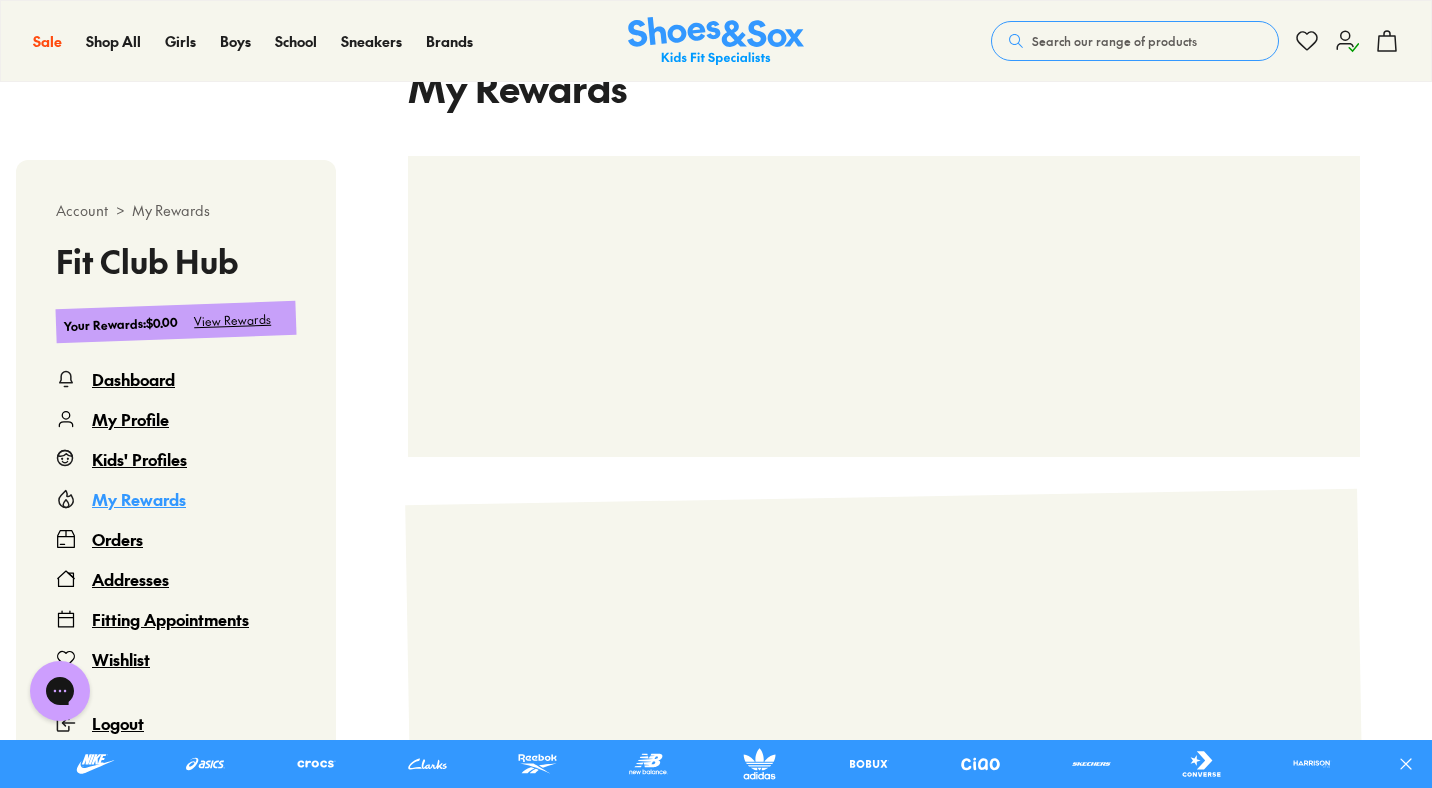 scroll, scrollTop: 122, scrollLeft: 0, axis: vertical 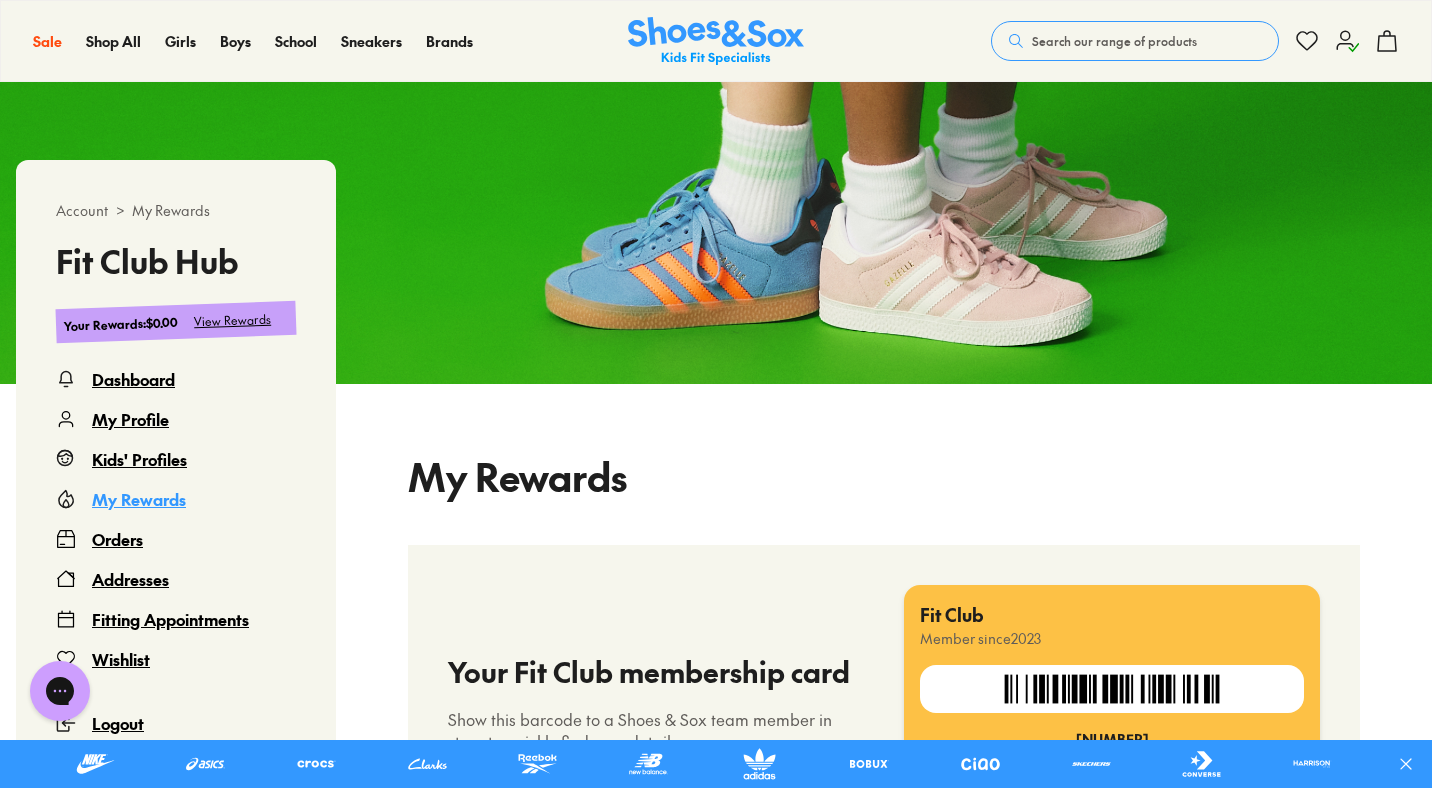 select 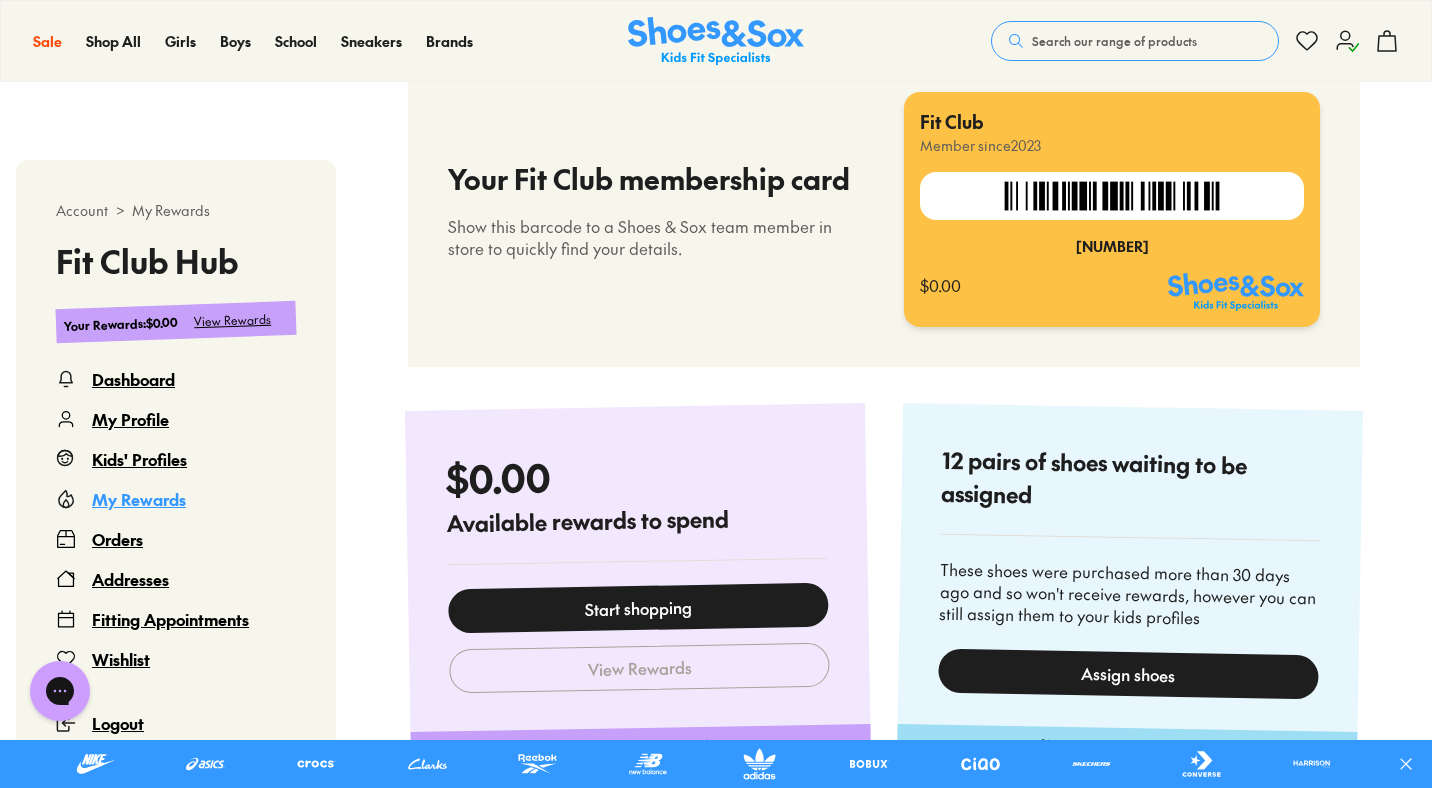scroll, scrollTop: 629, scrollLeft: 0, axis: vertical 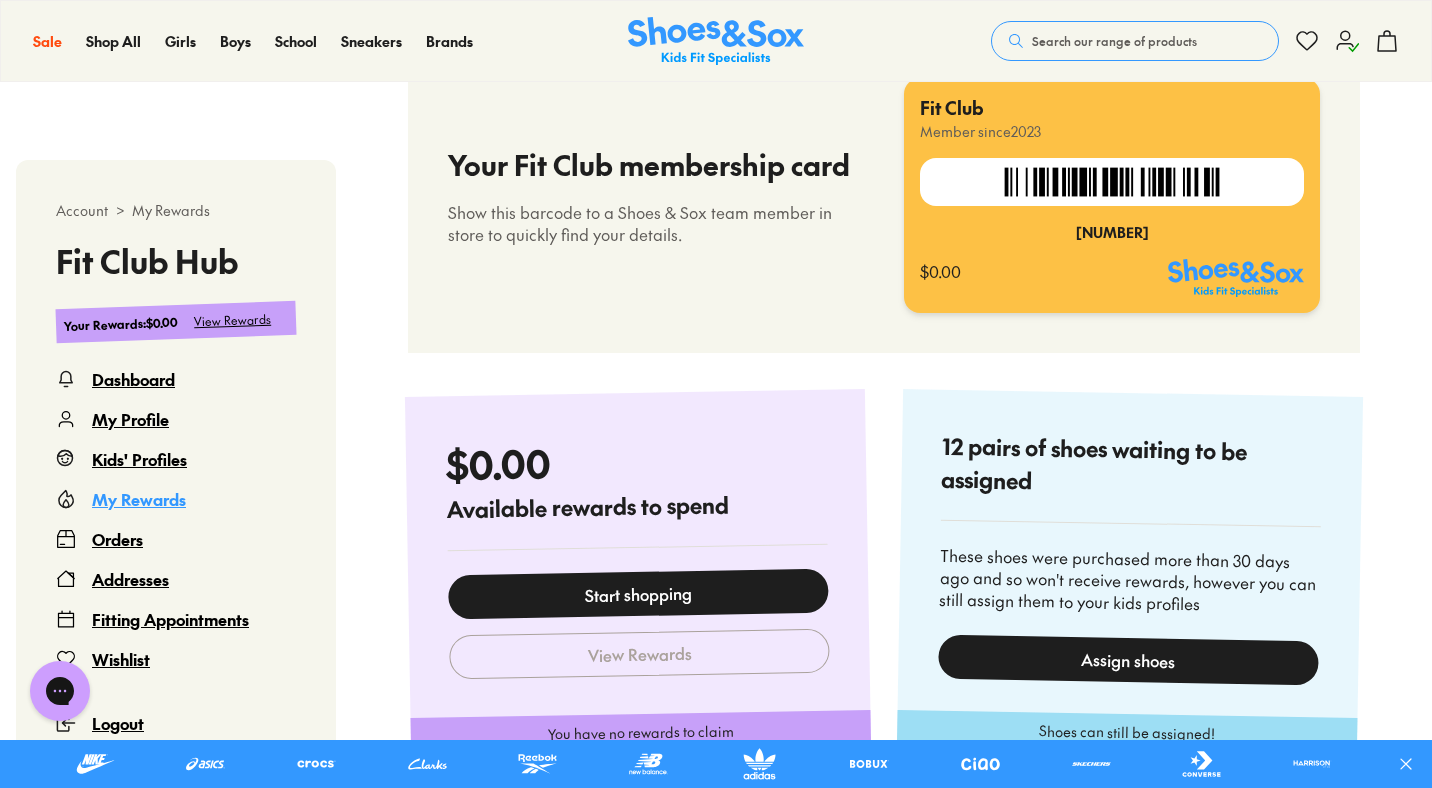 click on "Start shopping" at bounding box center [638, 593] 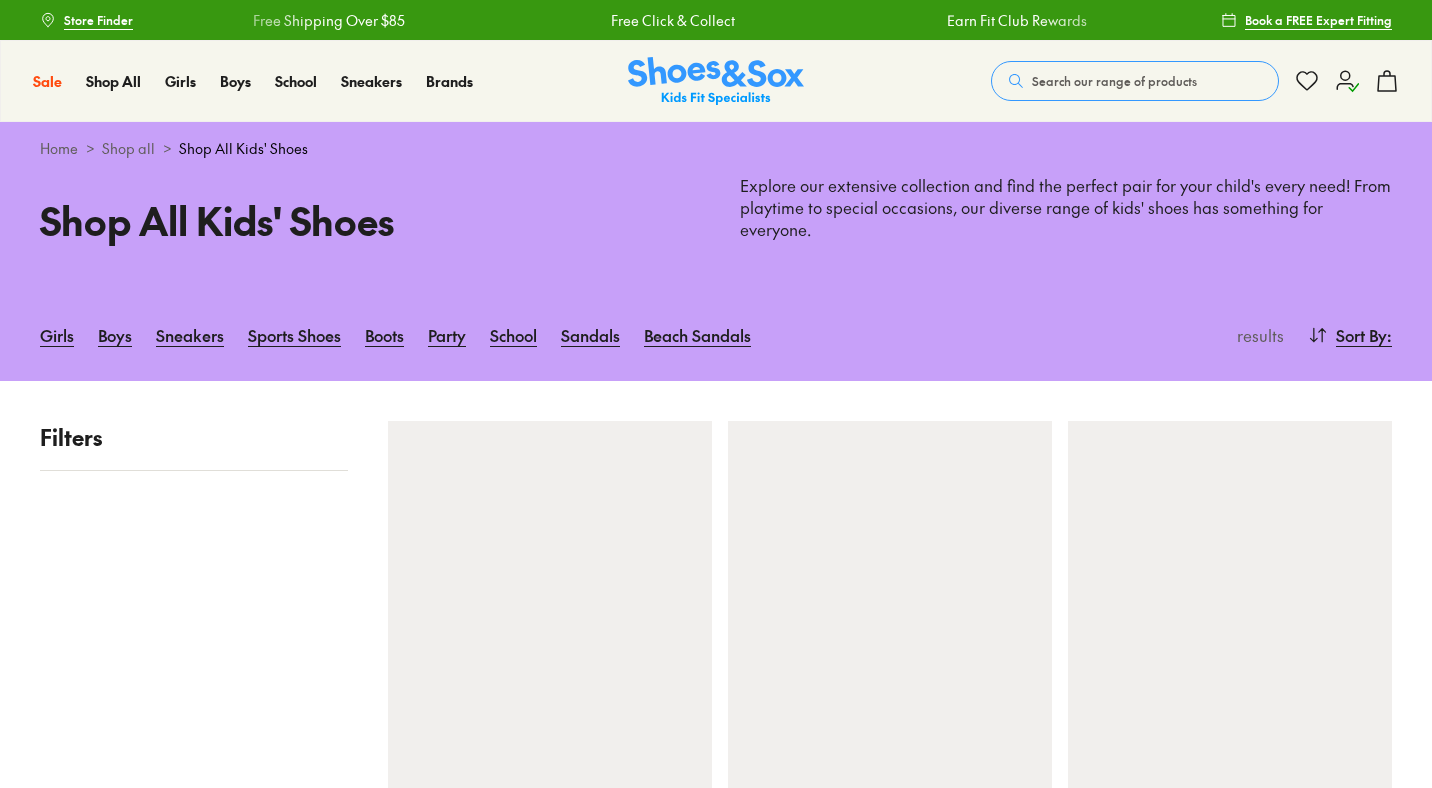 scroll, scrollTop: 0, scrollLeft: 0, axis: both 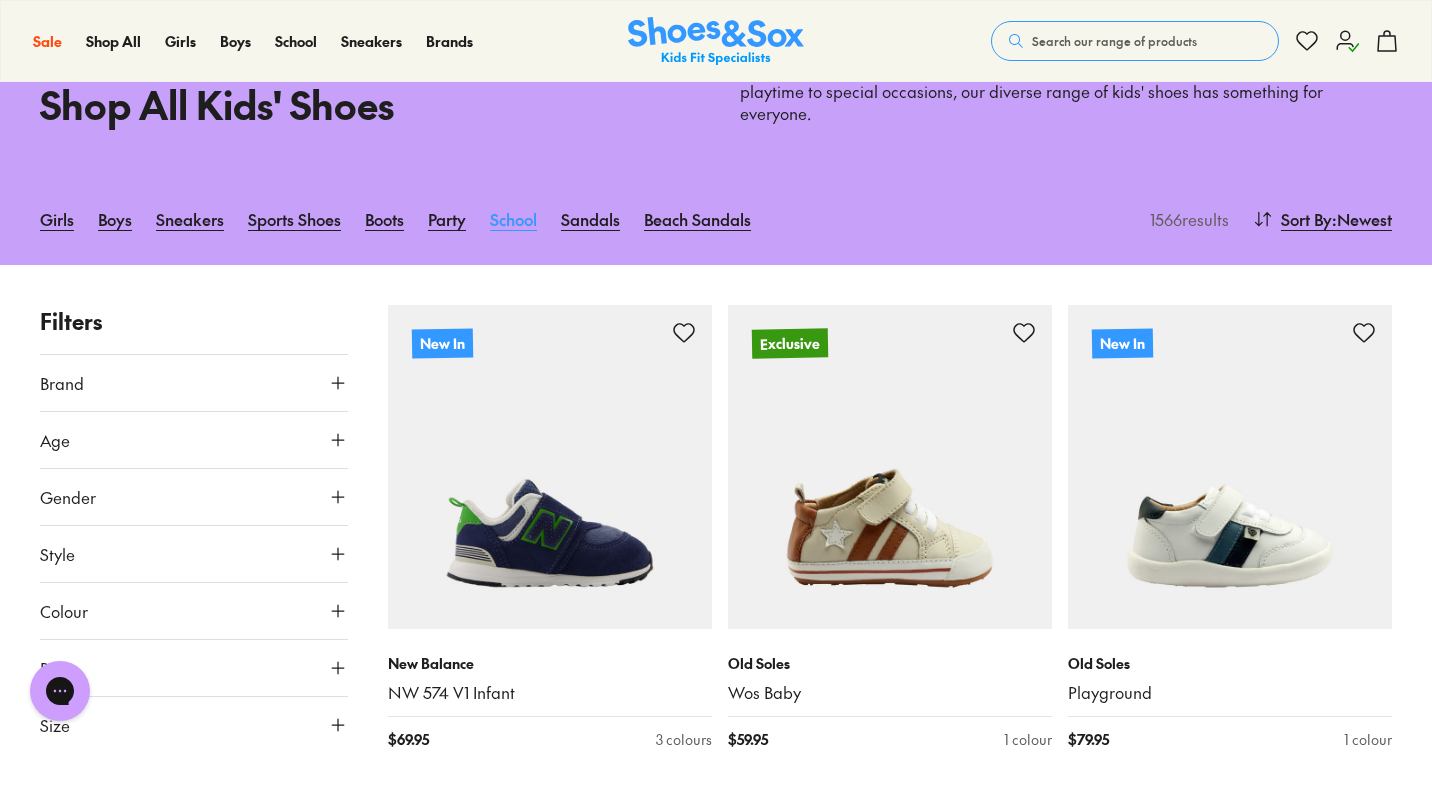 click on "School" at bounding box center [513, 219] 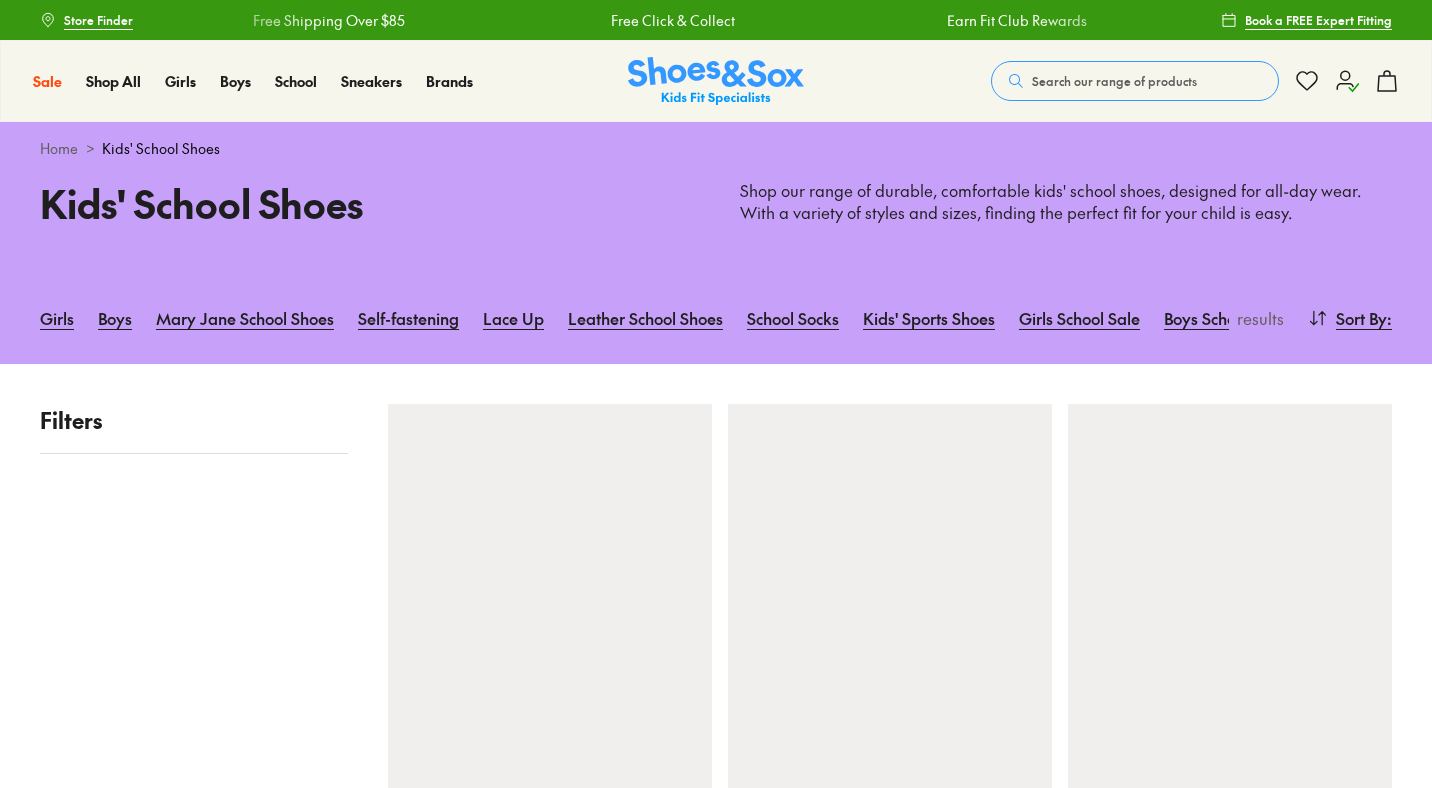 scroll, scrollTop: 0, scrollLeft: 0, axis: both 